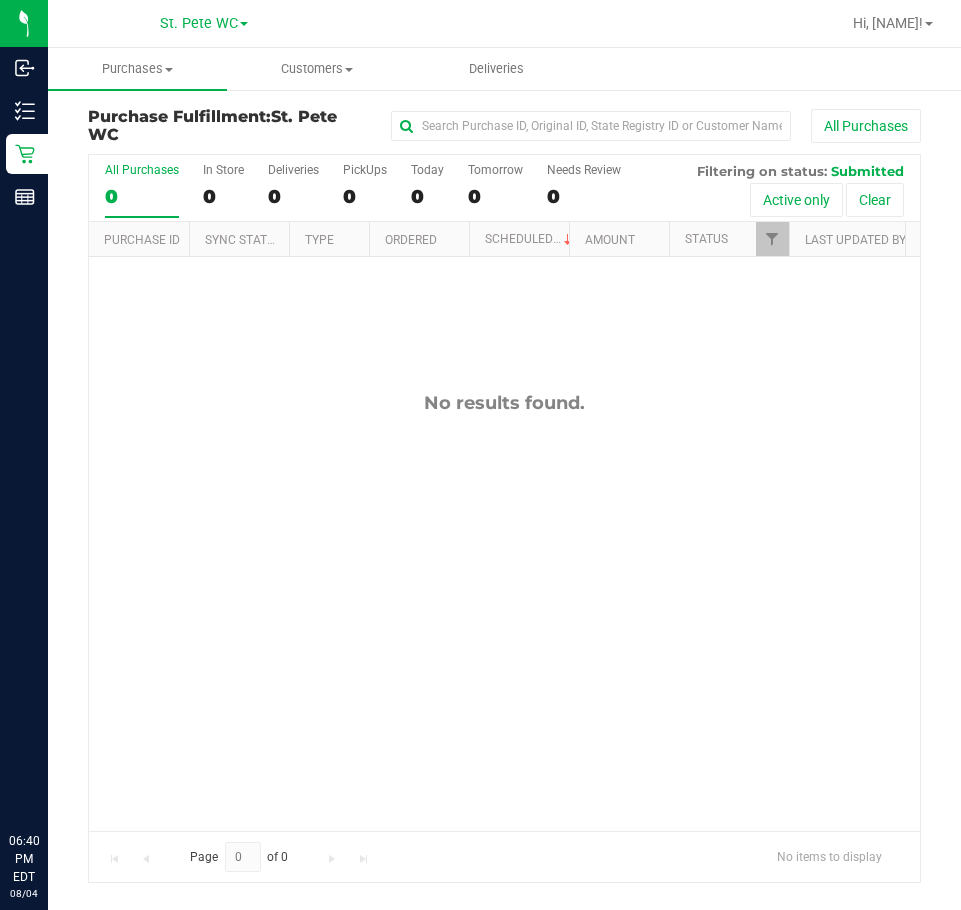 scroll, scrollTop: 0, scrollLeft: 0, axis: both 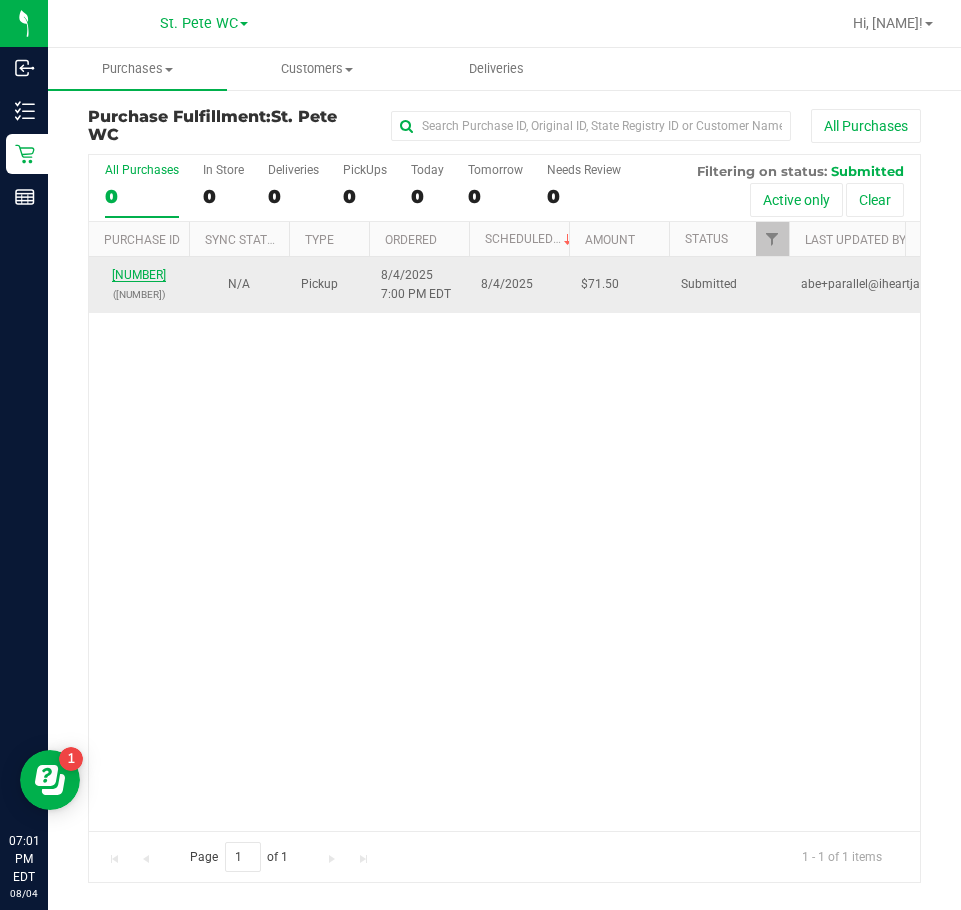 click on "[NUMBER]" at bounding box center (139, 275) 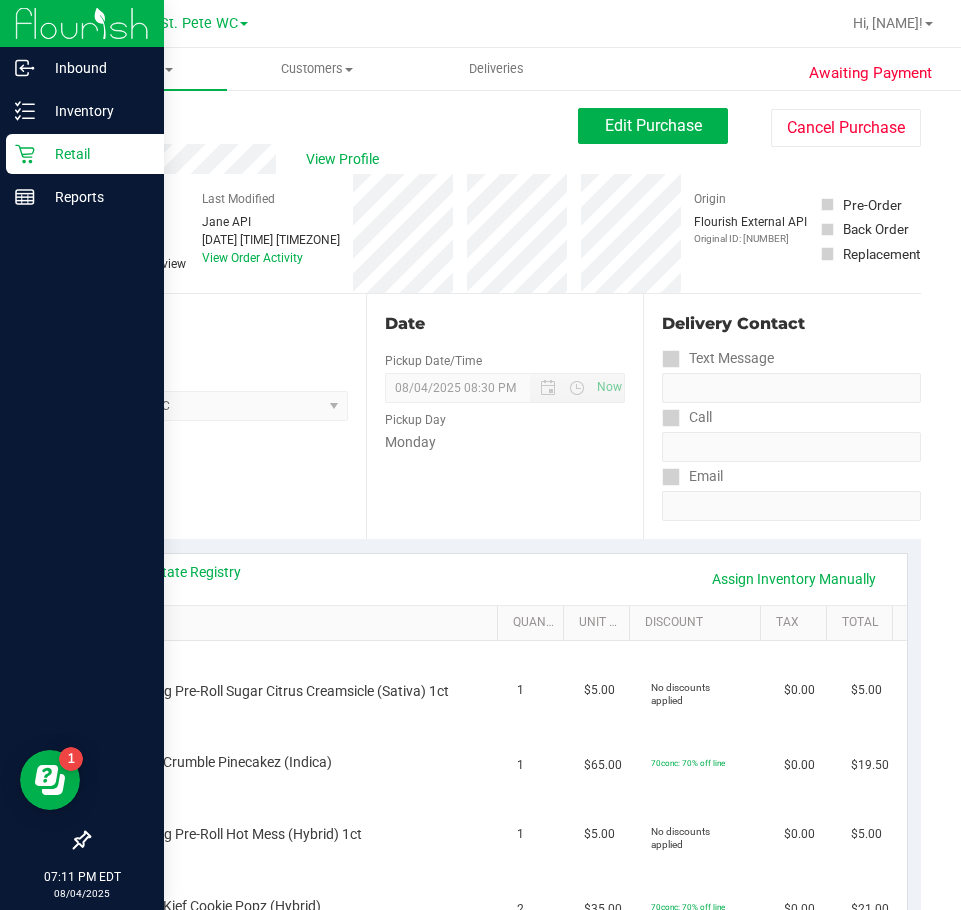click on "Retail" at bounding box center (82, 155) 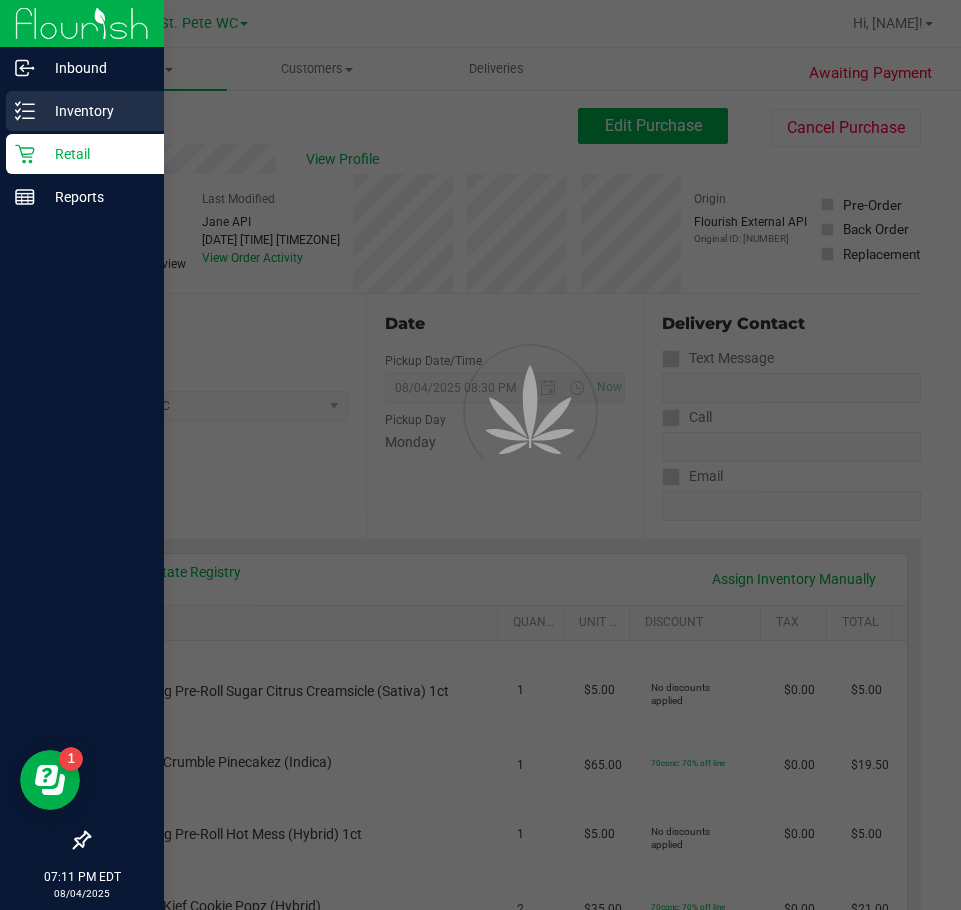 drag, startPoint x: 130, startPoint y: 94, endPoint x: 88, endPoint y: 101, distance: 42.579338 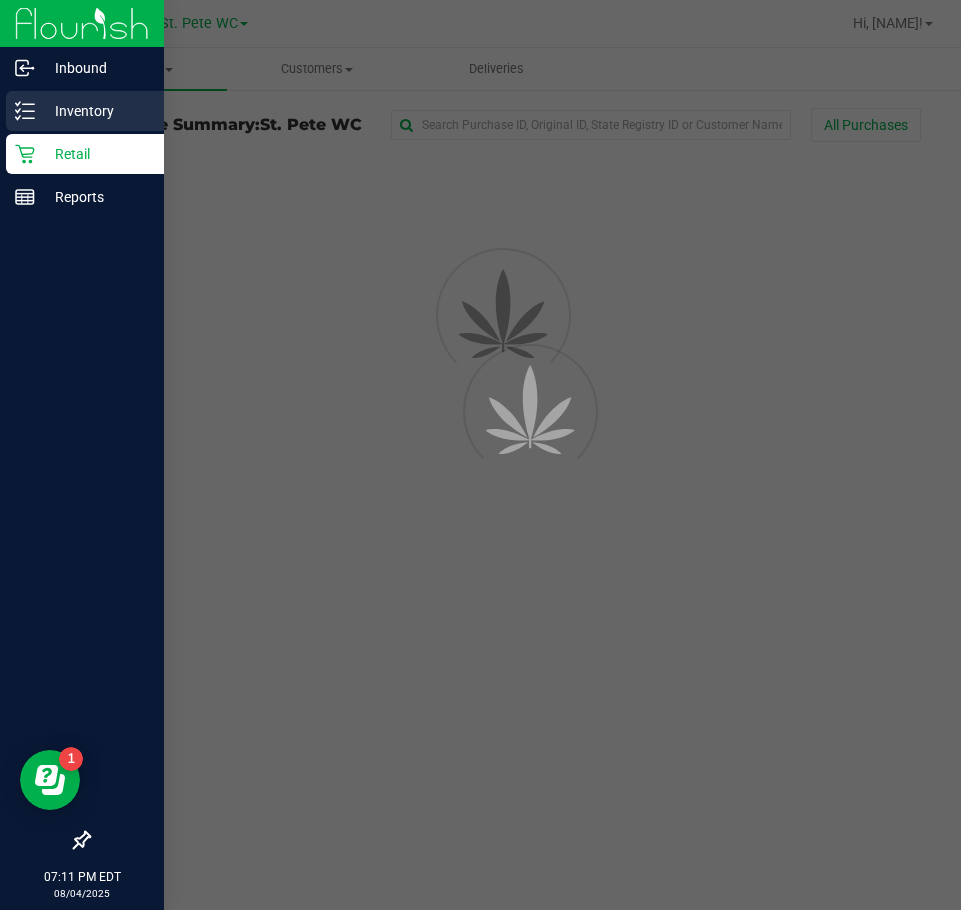 click on "Inventory" at bounding box center [95, 111] 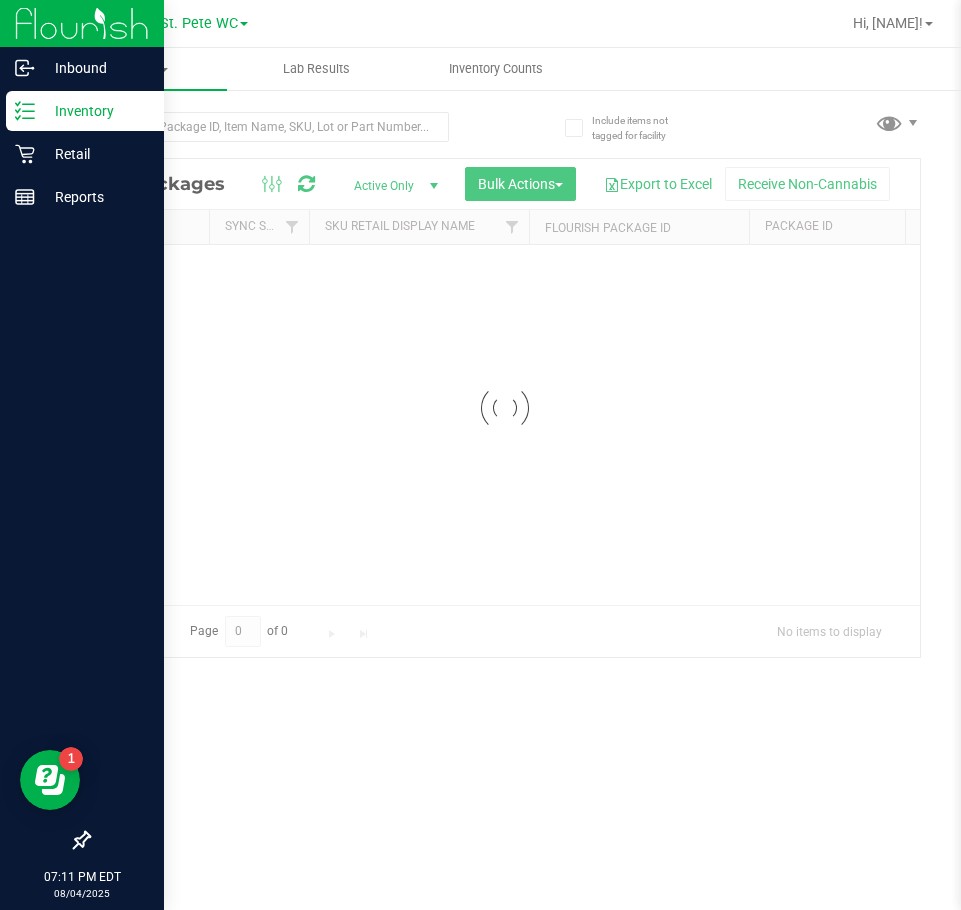 click on "Inventory" at bounding box center [95, 111] 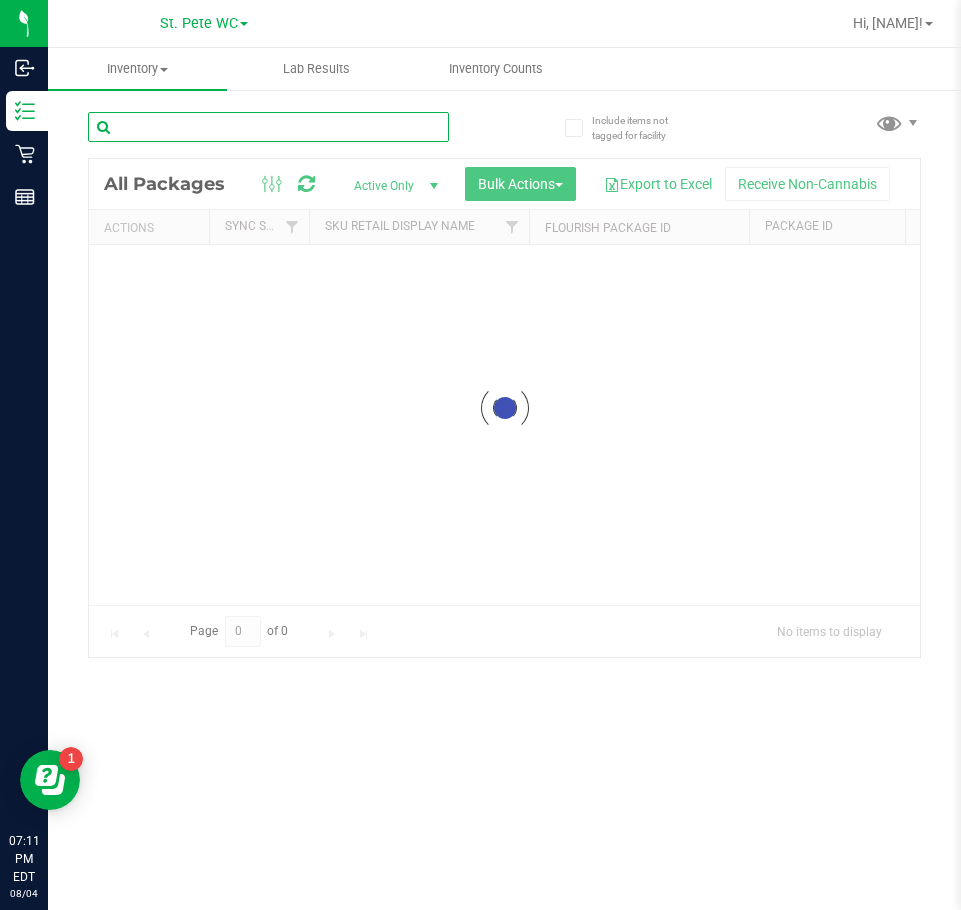 click at bounding box center [268, 127] 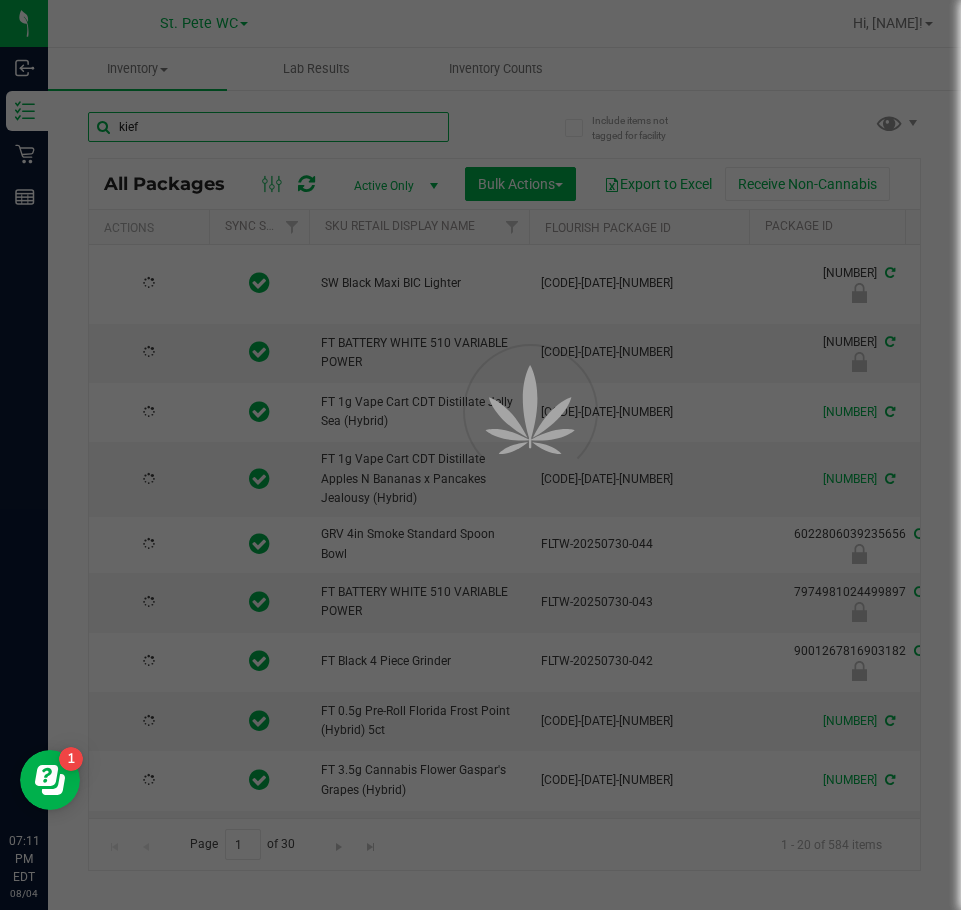 type on "kief" 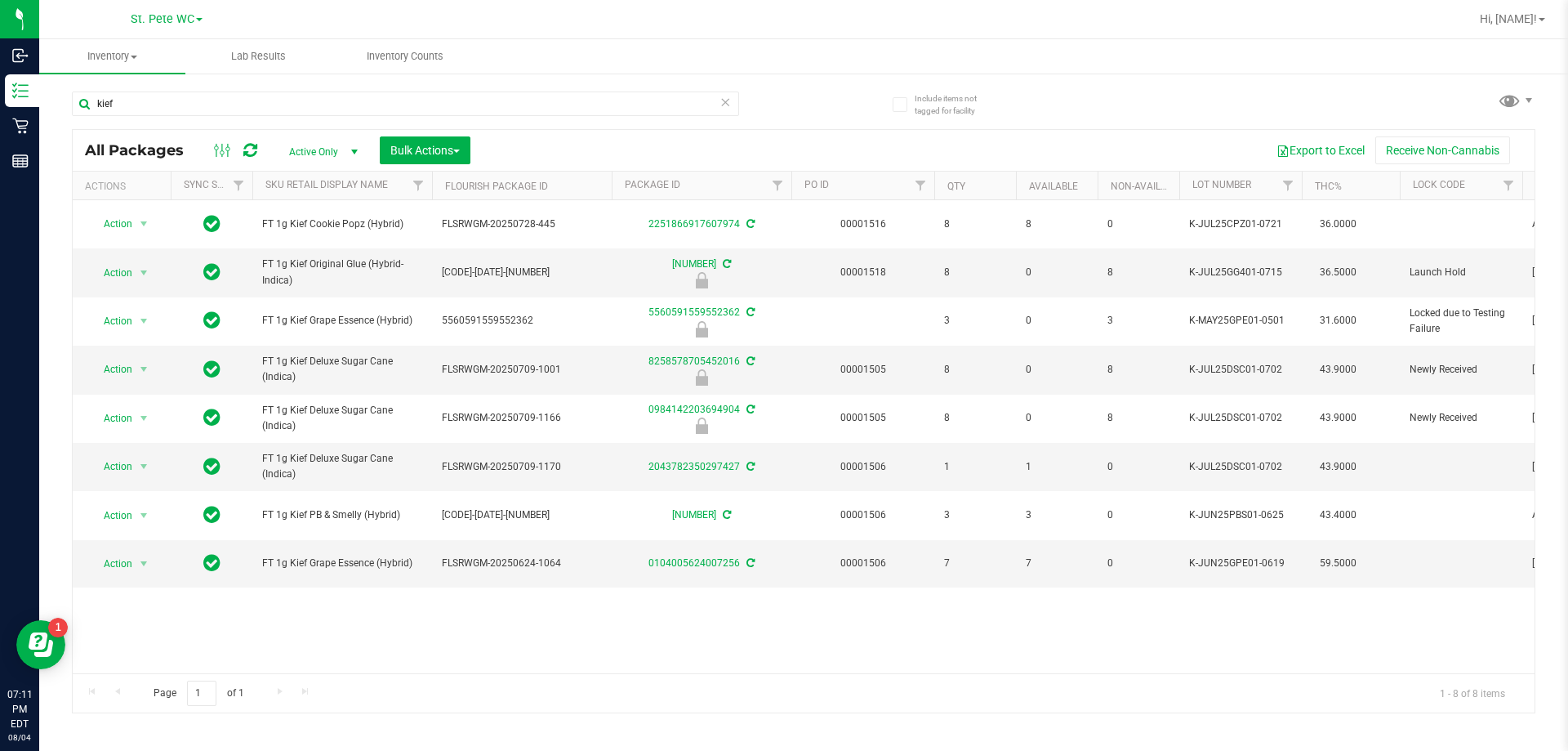 click on "Sku Retail Display Name" at bounding box center (342, 186) 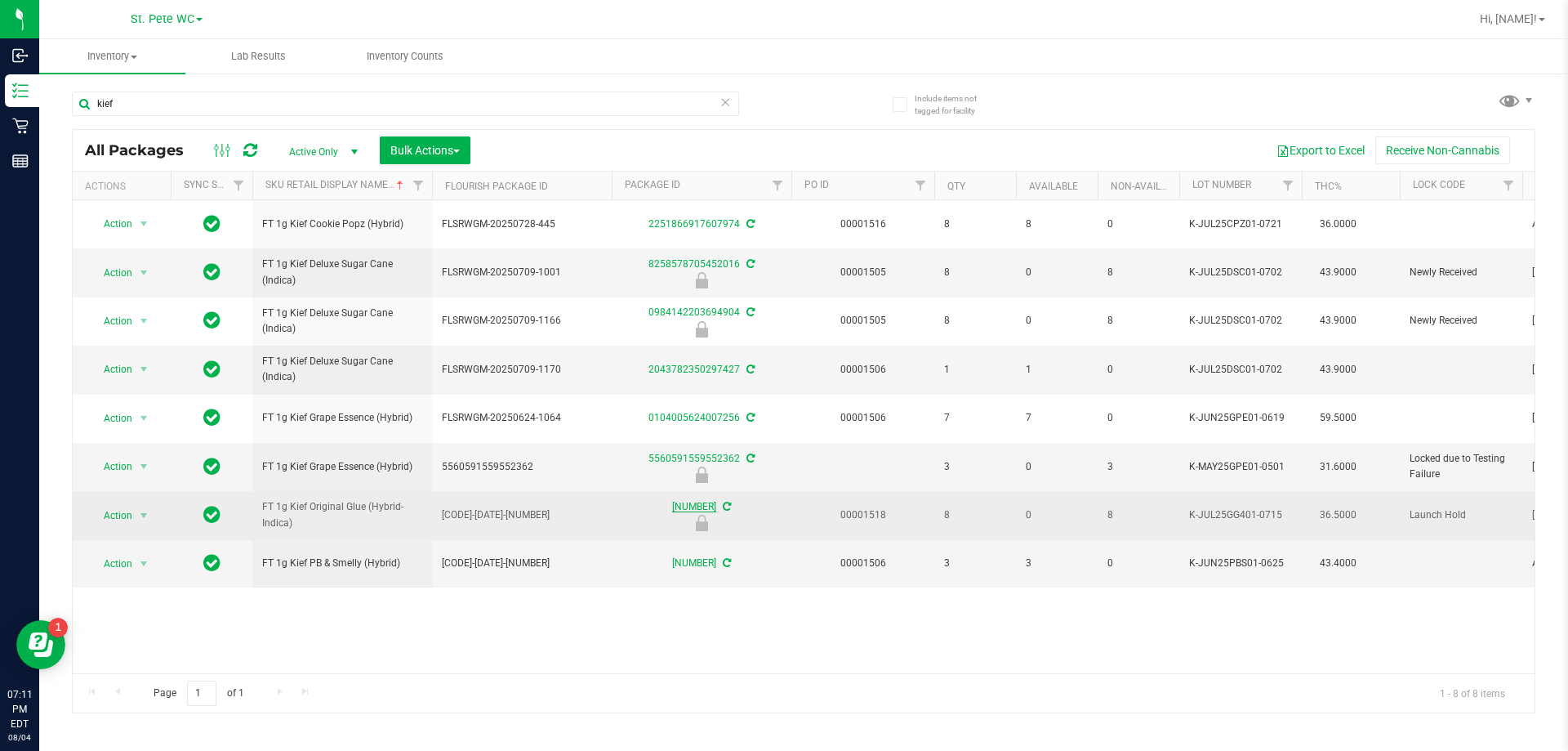 click on "[NUMBER]" at bounding box center (694, 507) 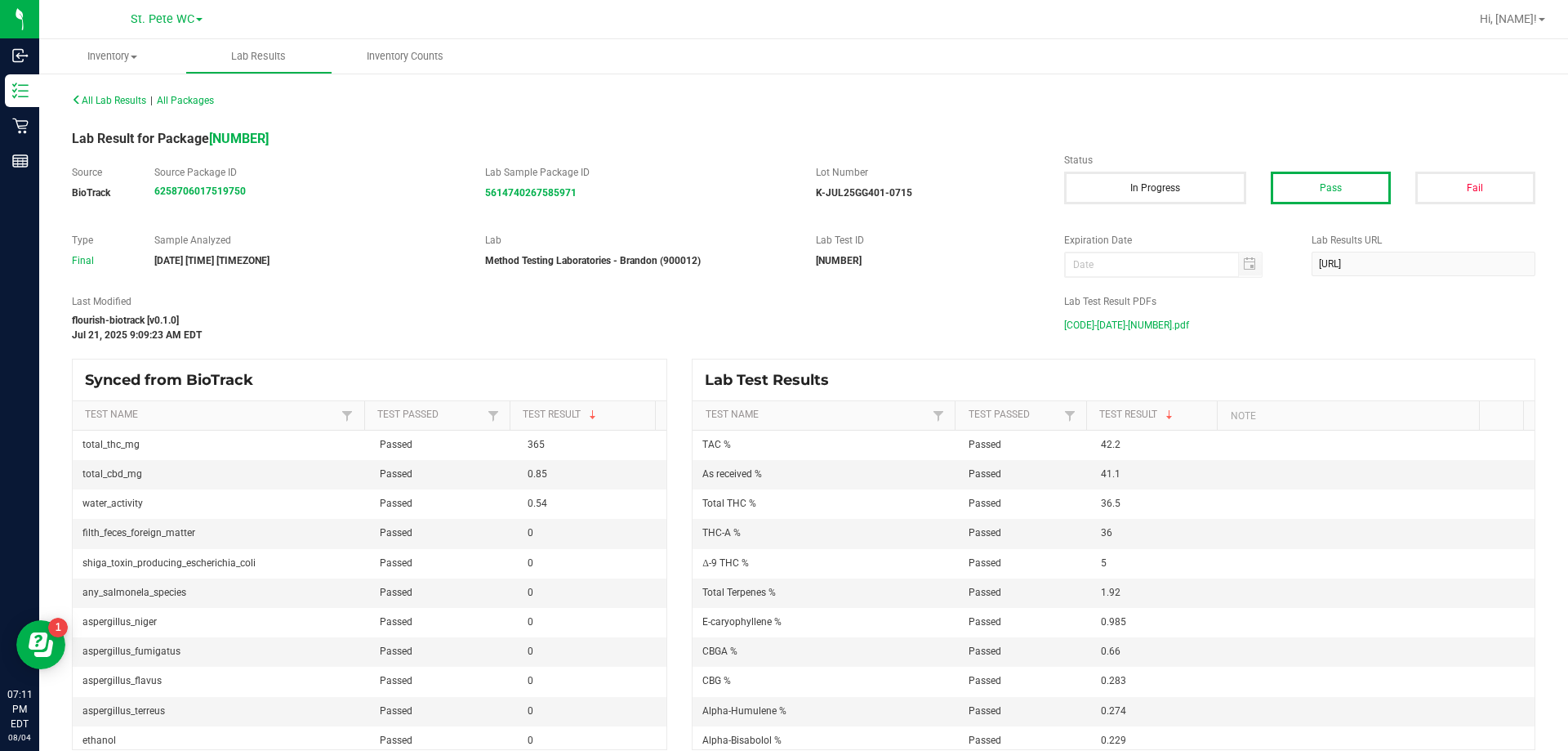 click on "[CODE]-[DATE]-[NUMBER].pdf" at bounding box center [1126, 325] 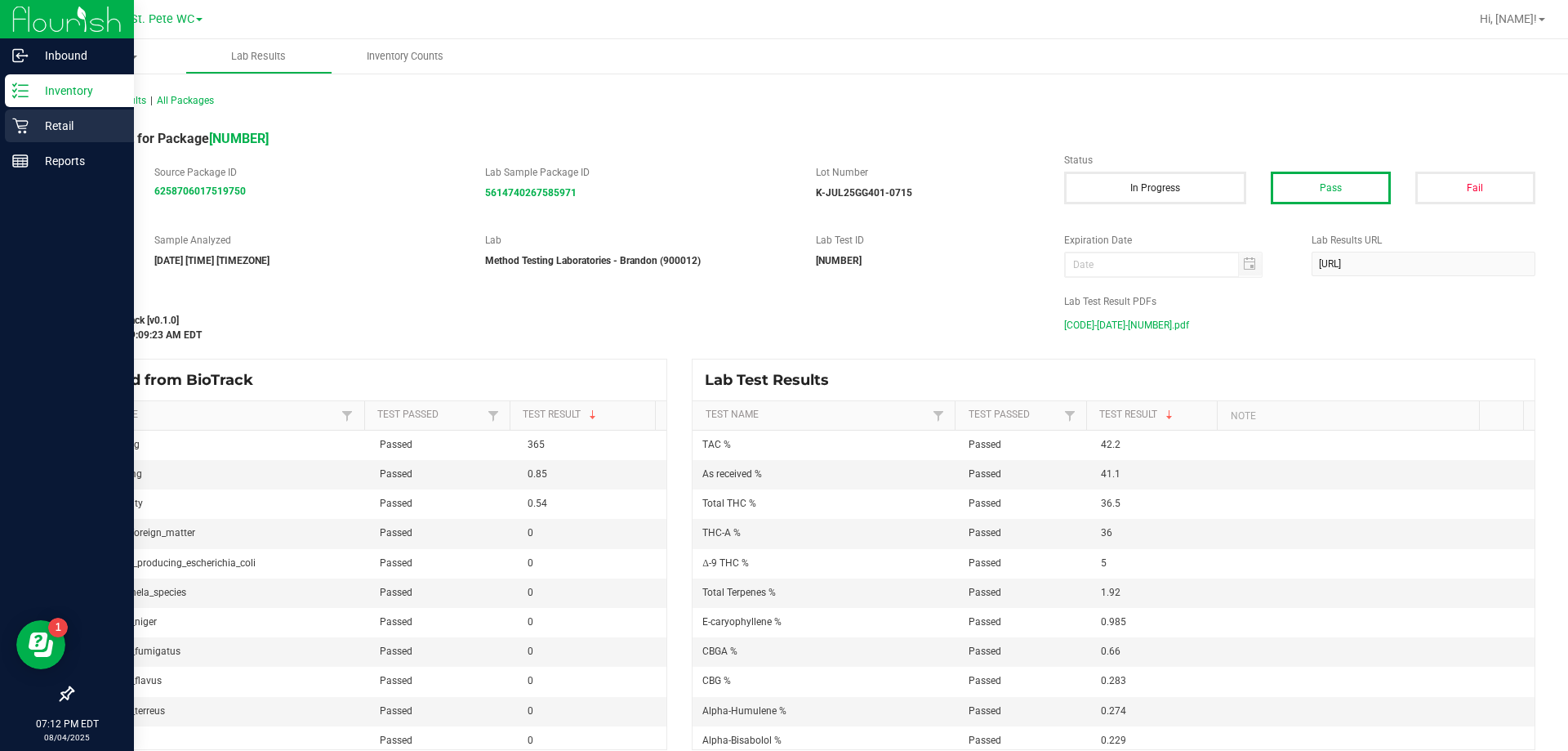 click on "Retail" at bounding box center [78, 126] 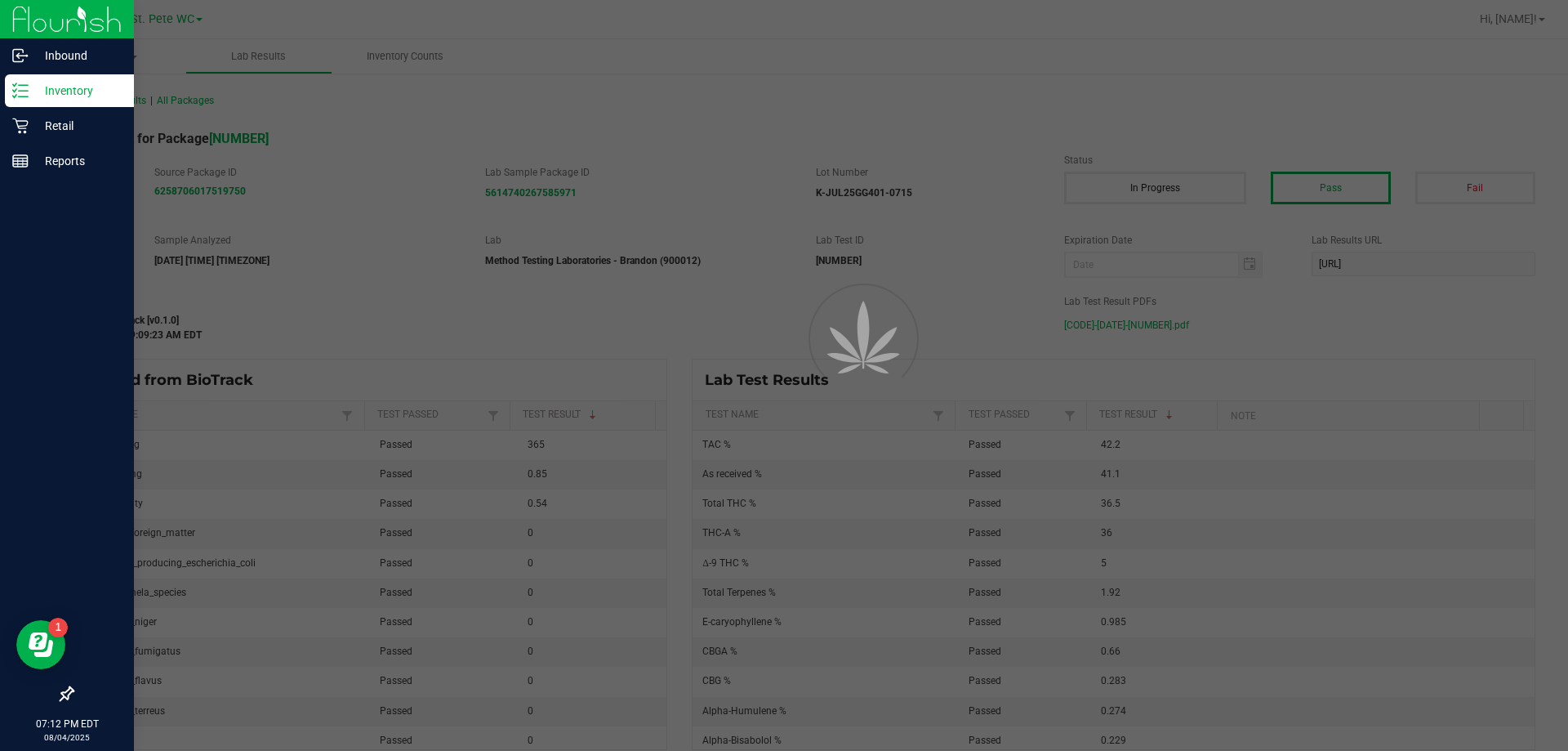 click on "Inventory" at bounding box center (78, 91) 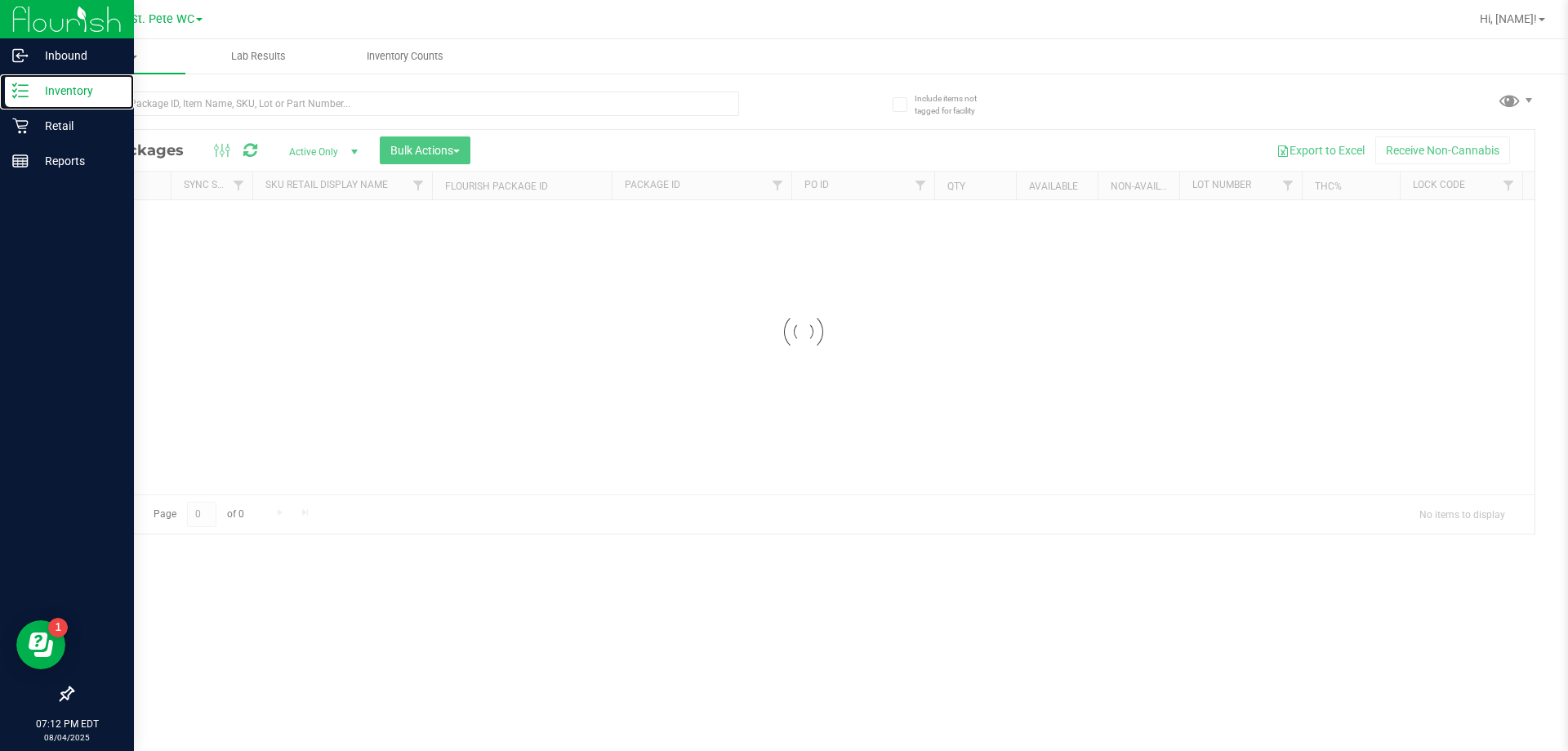 click on "Inventory" at bounding box center [78, 91] 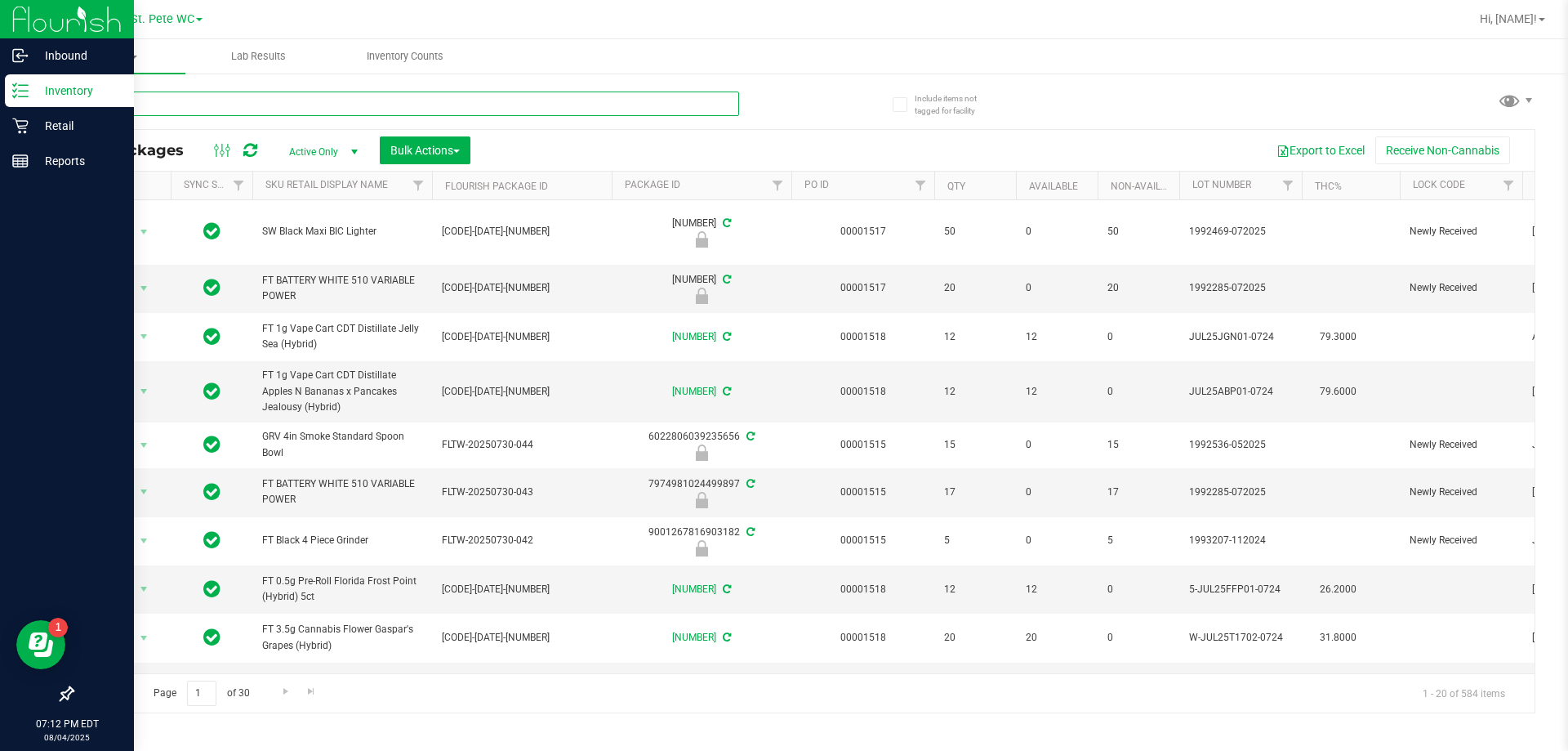 click at bounding box center [405, 104] 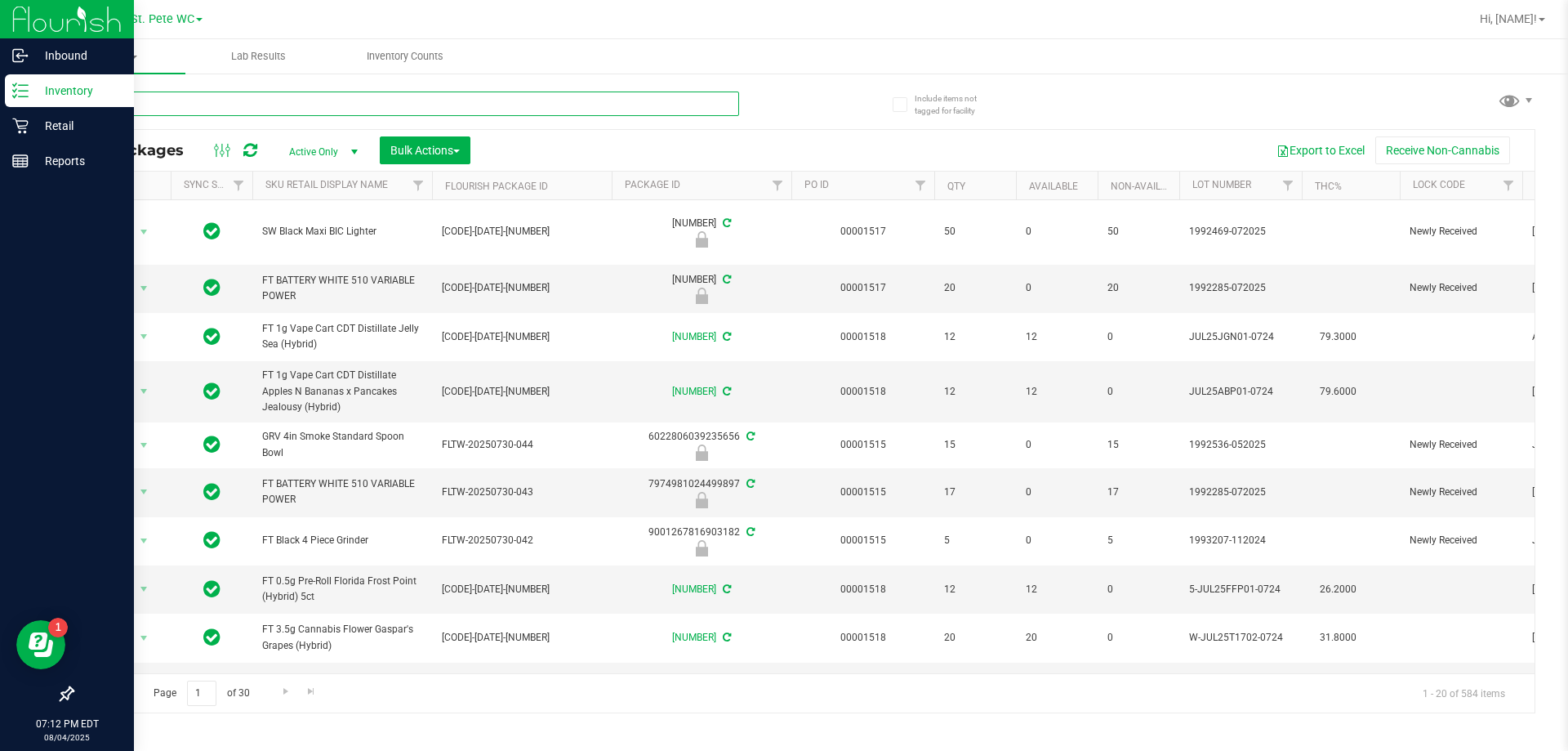 type on "kief" 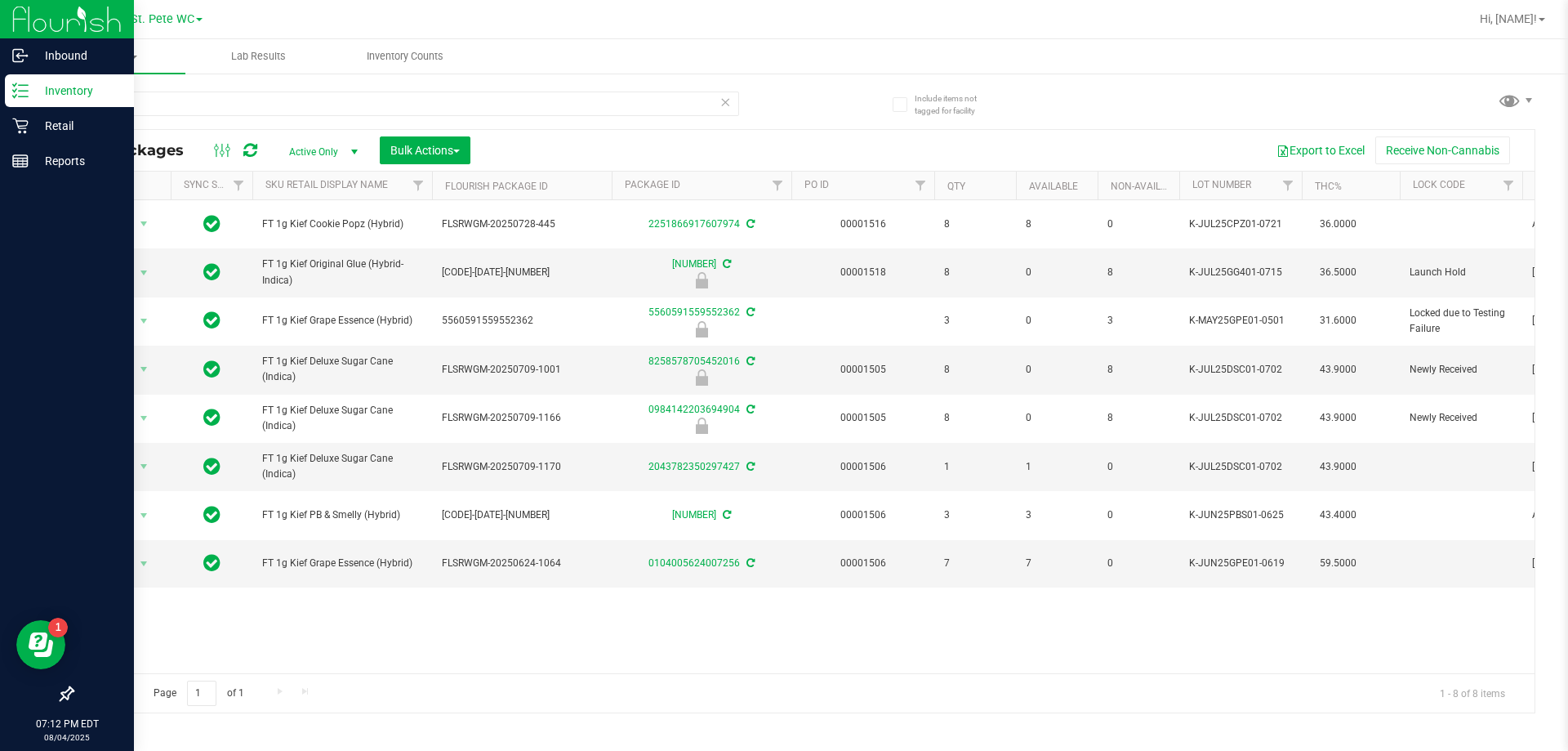 click on "Sku Retail Display Name" at bounding box center (342, 186) 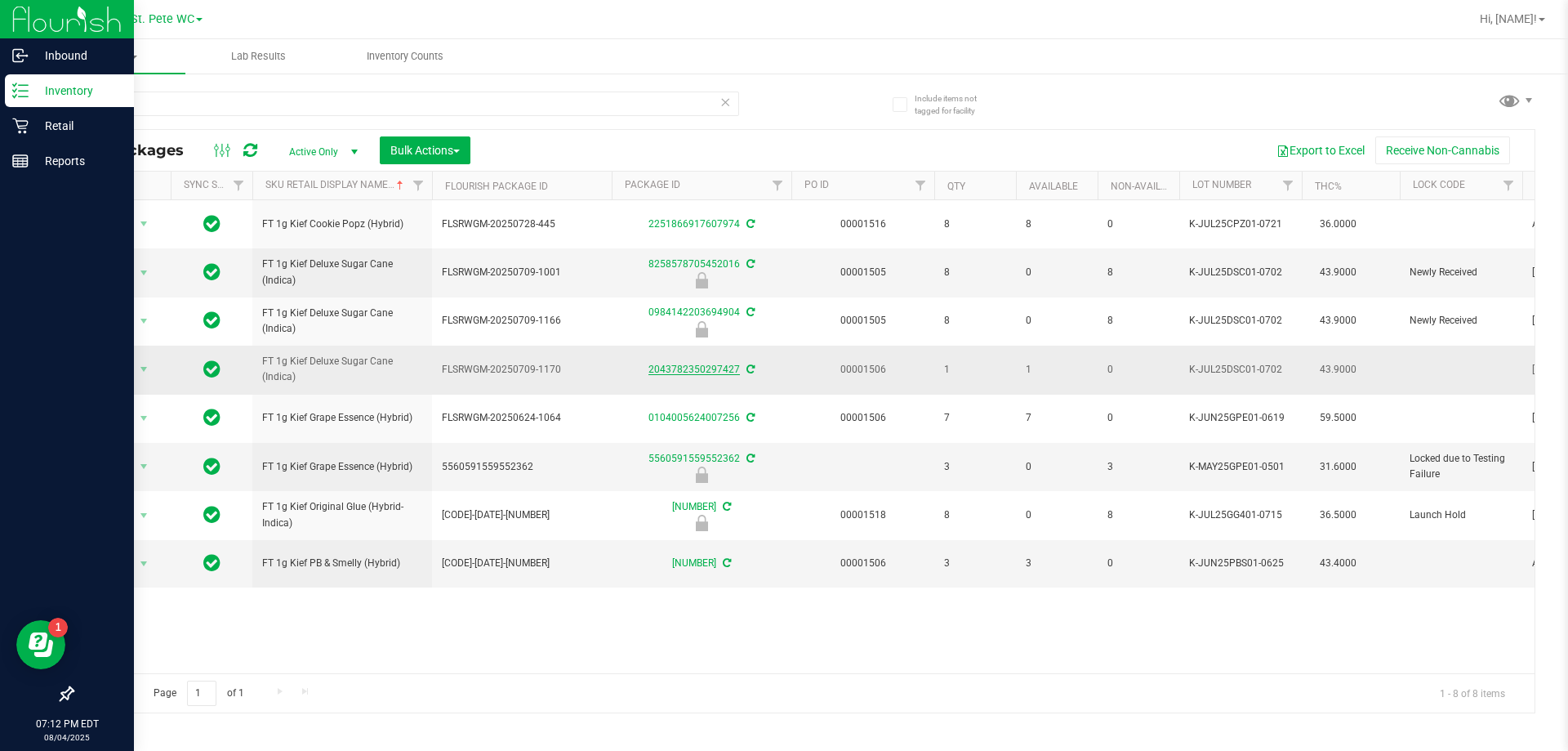 click on "2043782350297427" at bounding box center [694, 369] 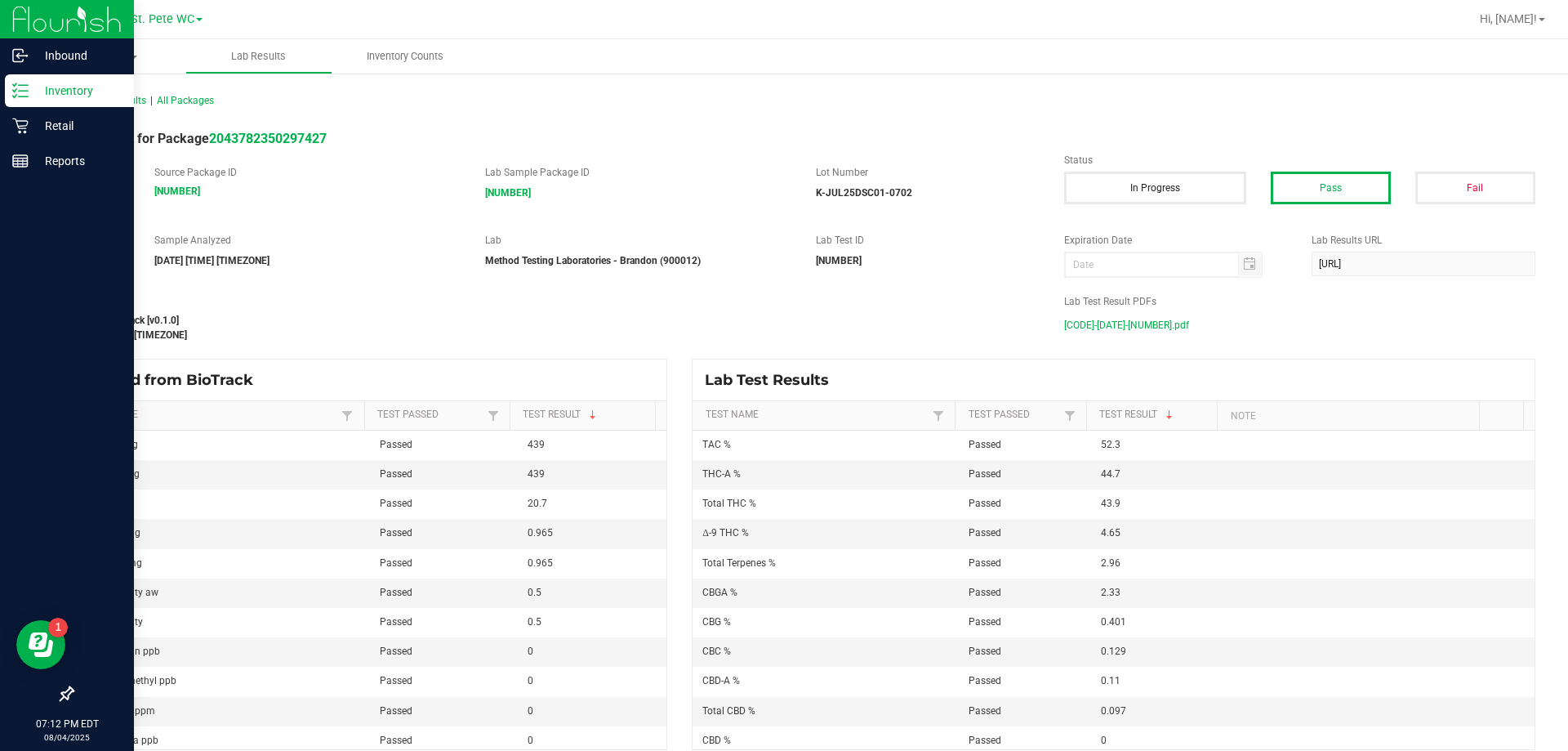 click on "[CODE]-[DATE]-[NUMBER].pdf" at bounding box center (1126, 325) 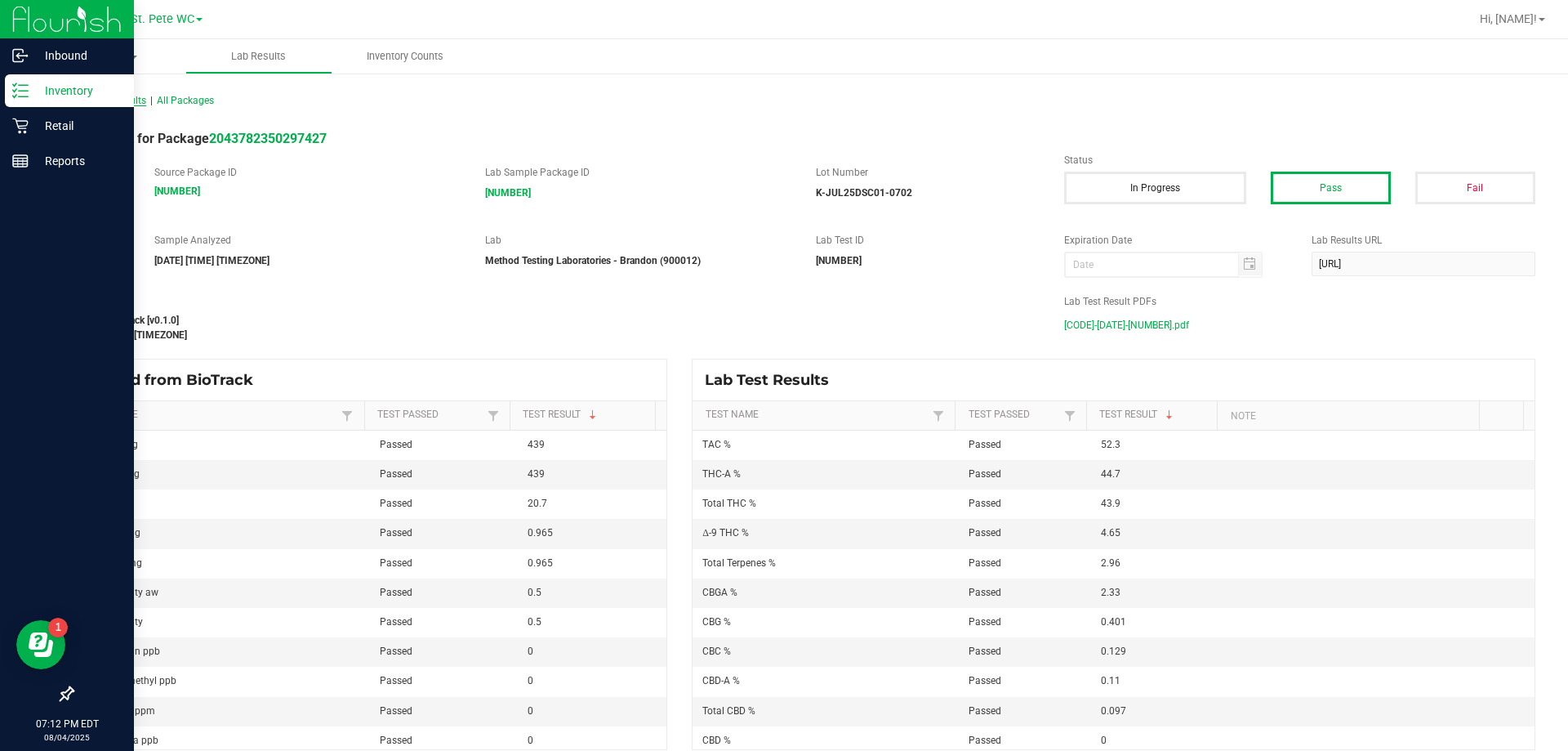 click on "All Lab Results" at bounding box center [109, 101] 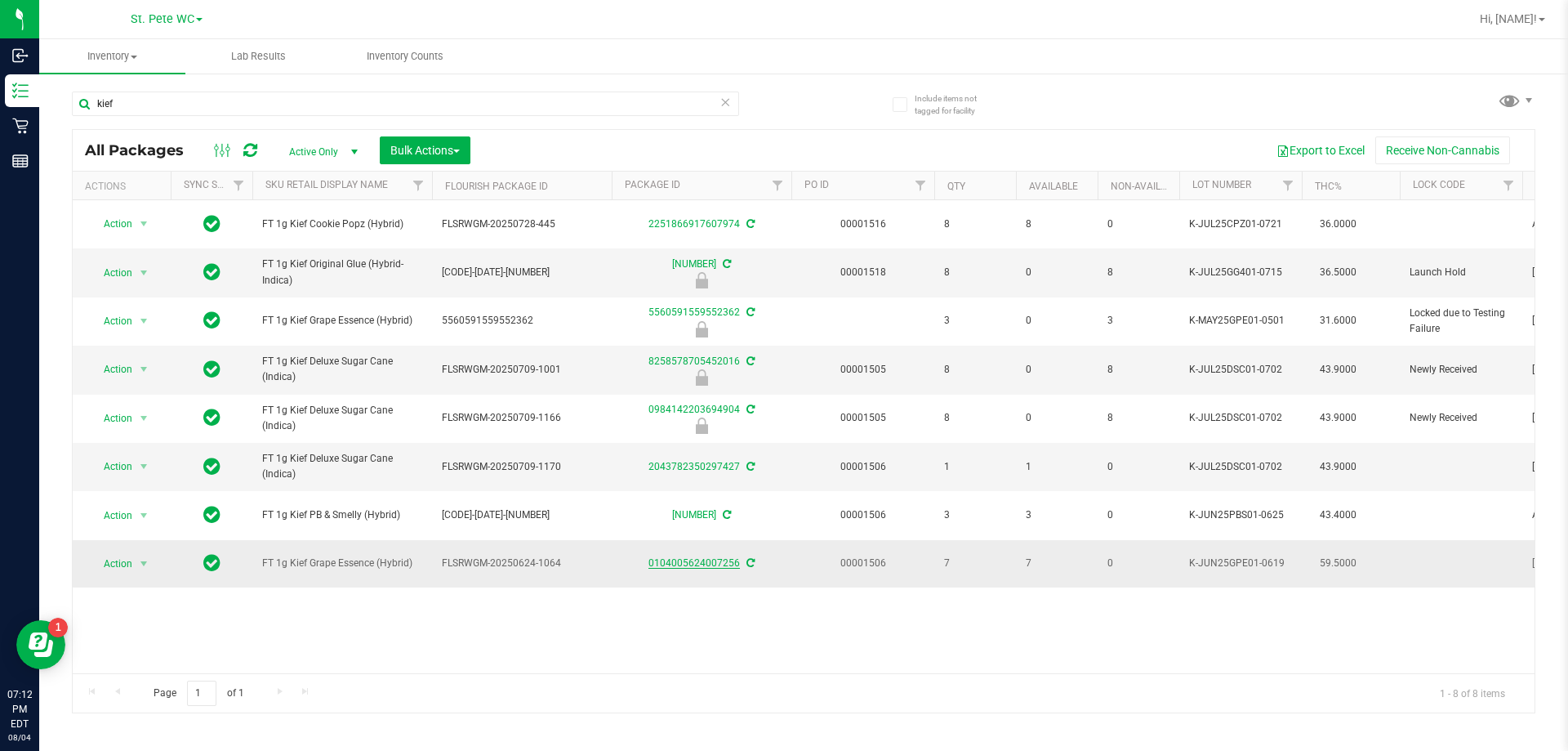 click on "0104005624007256" at bounding box center (694, 563) 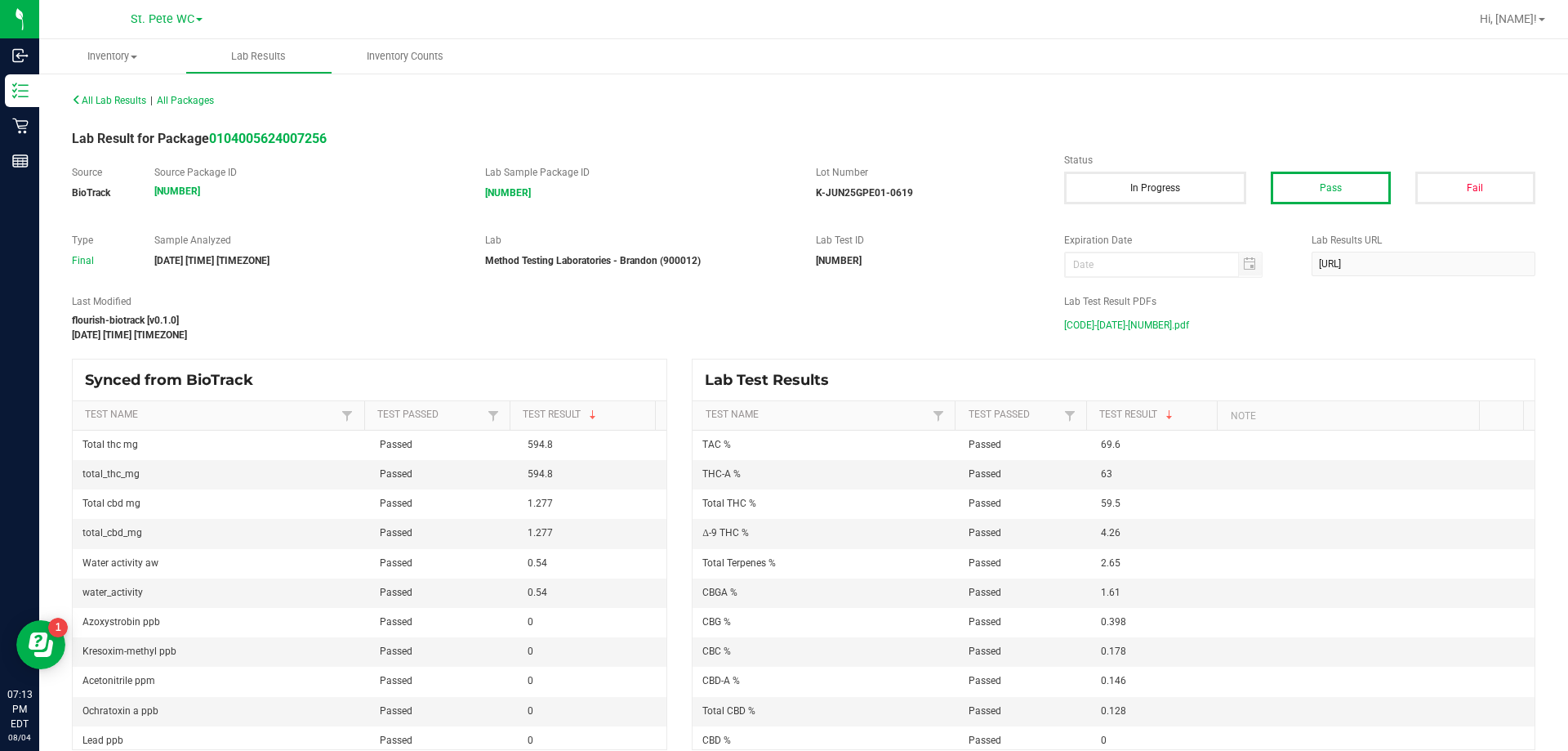 click on "[CODE]-[DATE]-[NUMBER].pdf" at bounding box center (1126, 325) 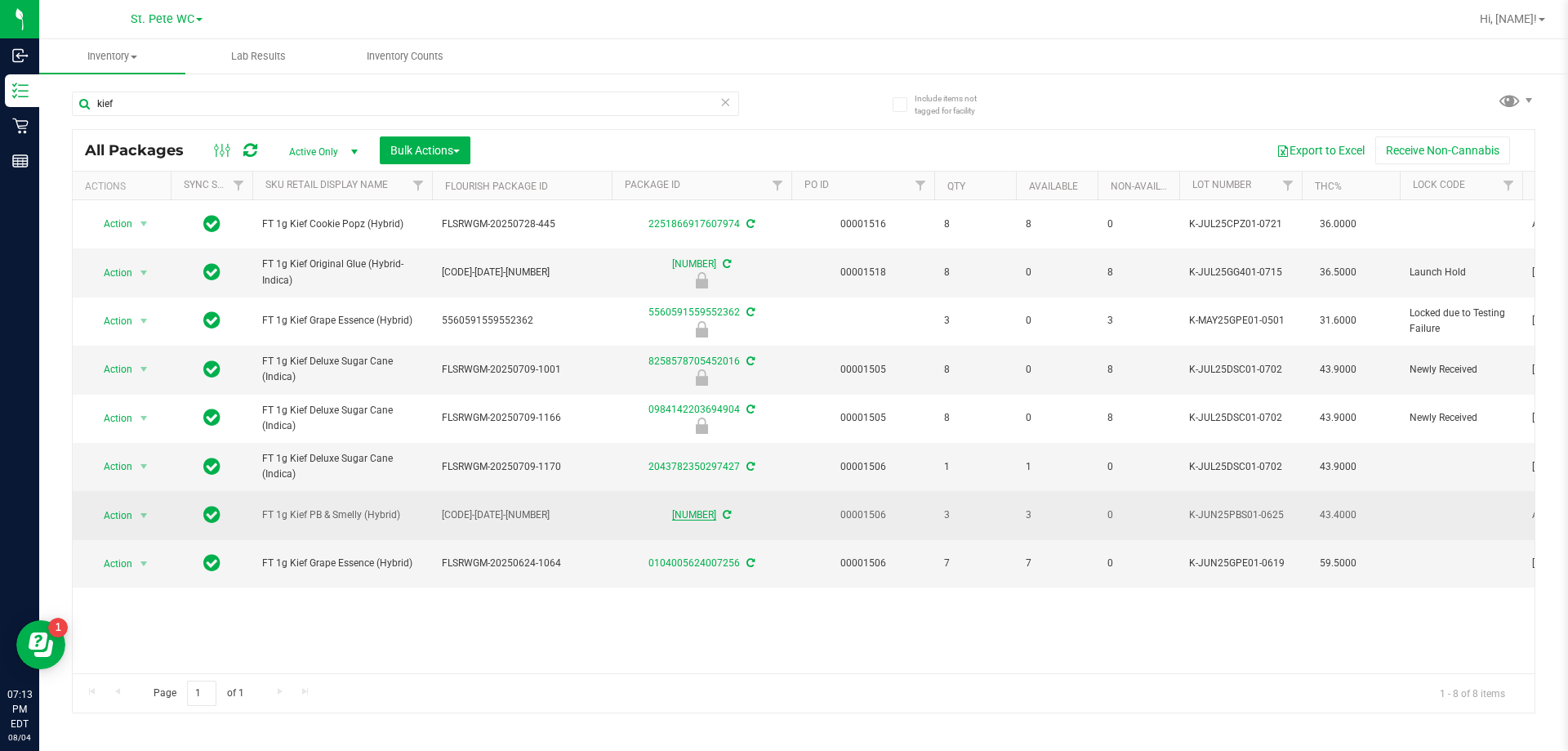 click on "[NUMBER]" at bounding box center [694, 515] 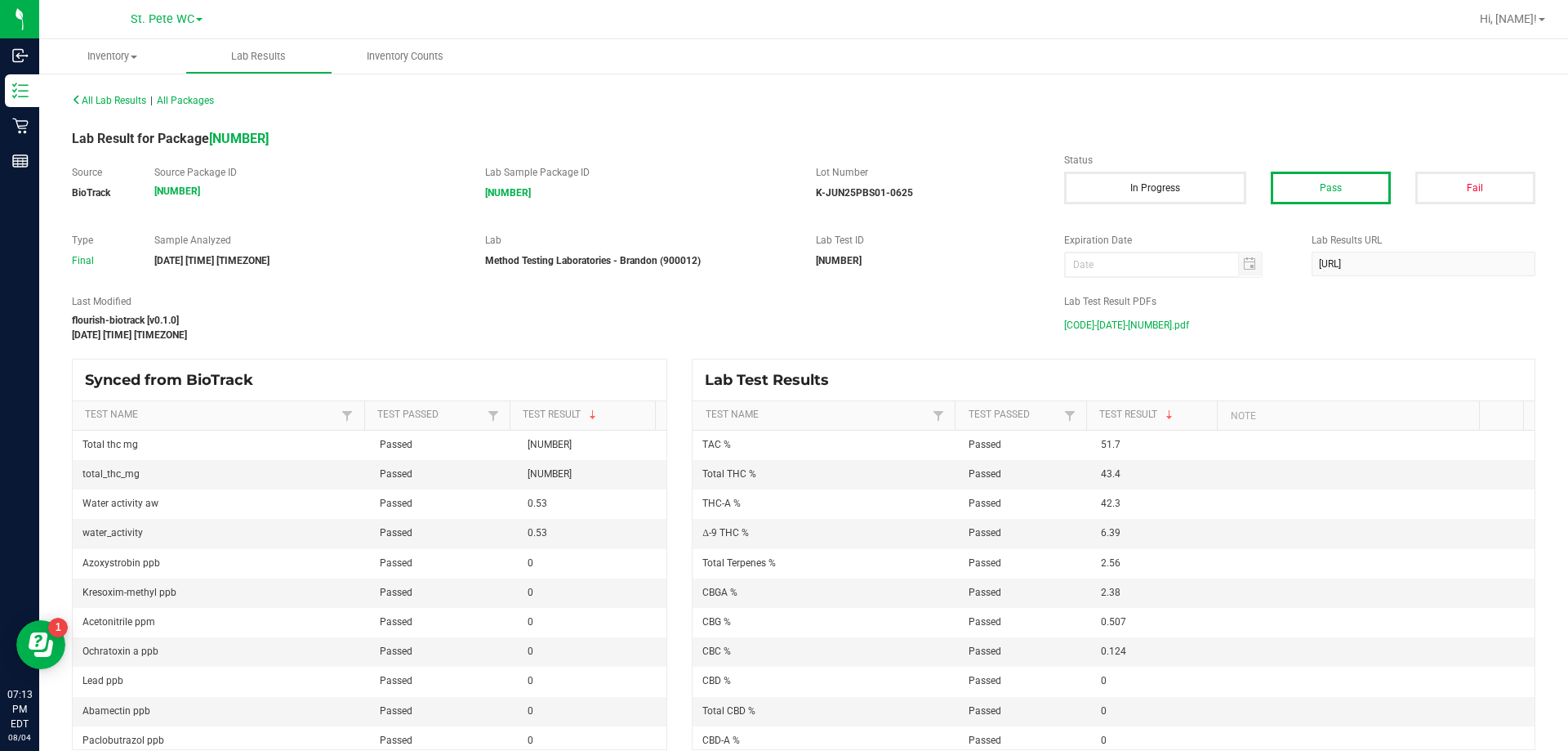 click on "[CODE]-[DATE]-[NUMBER].pdf" at bounding box center [1126, 325] 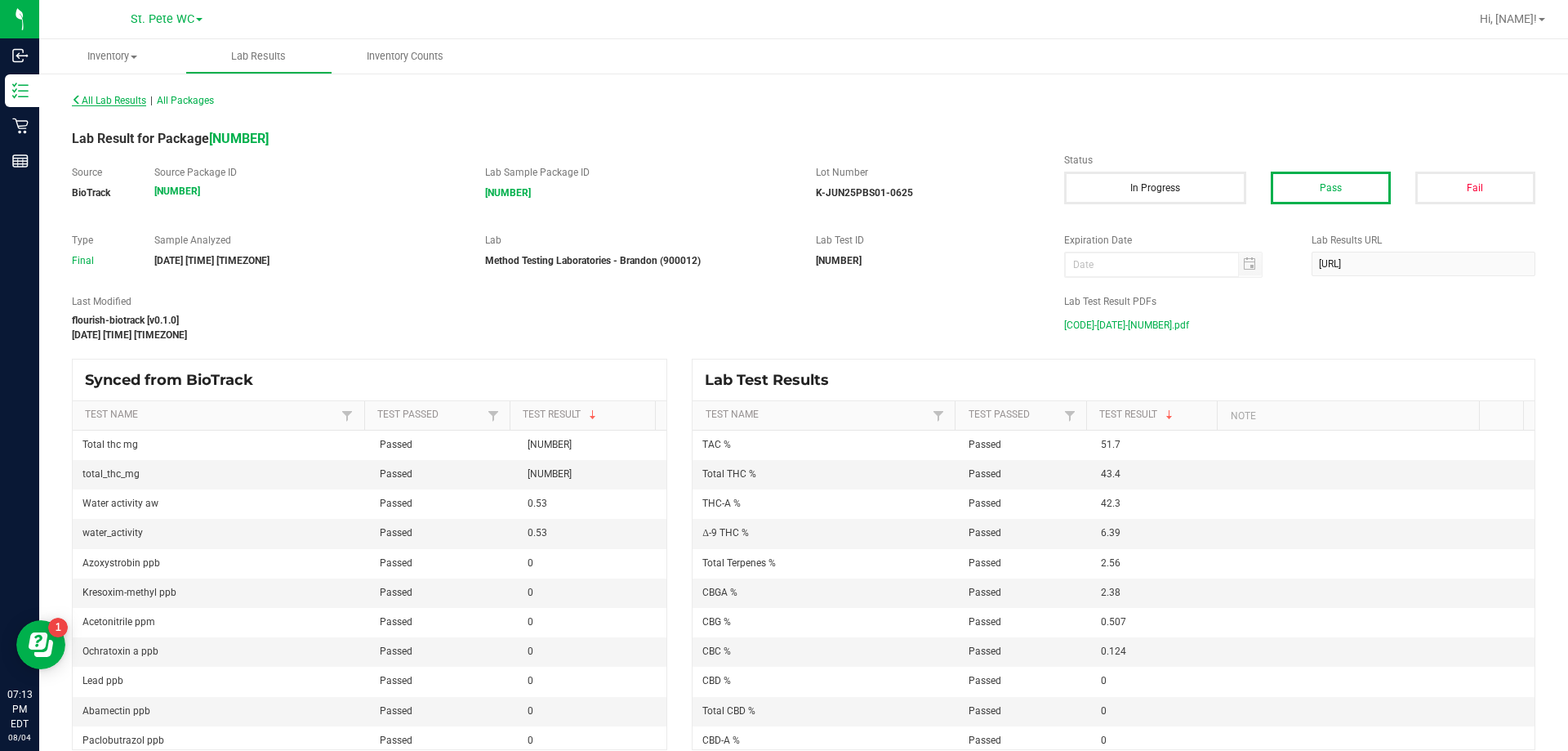 click on "All Lab Results" at bounding box center (109, 101) 